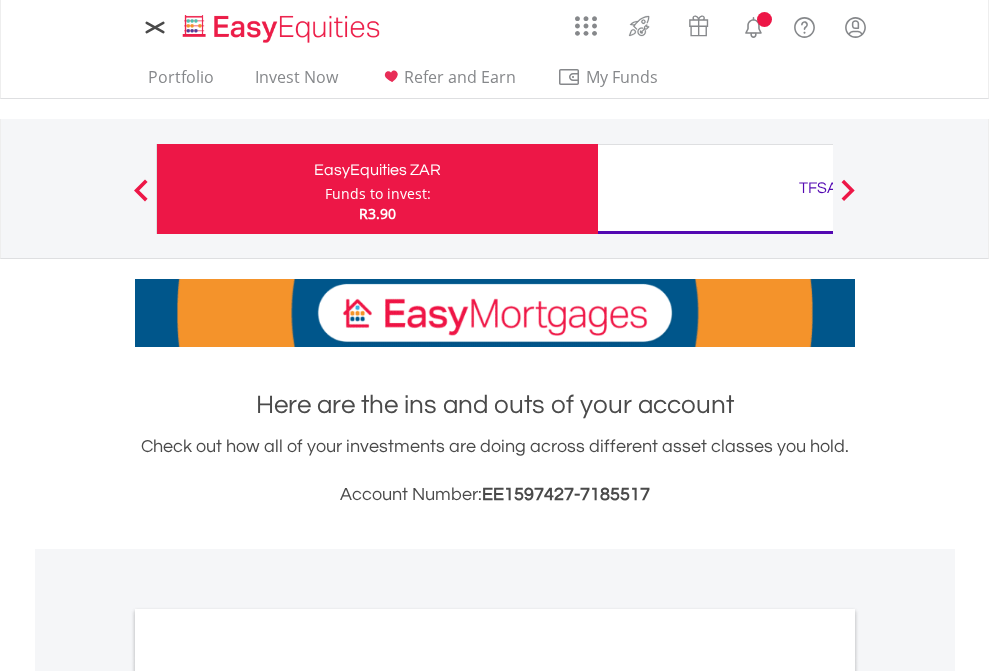 scroll, scrollTop: 0, scrollLeft: 0, axis: both 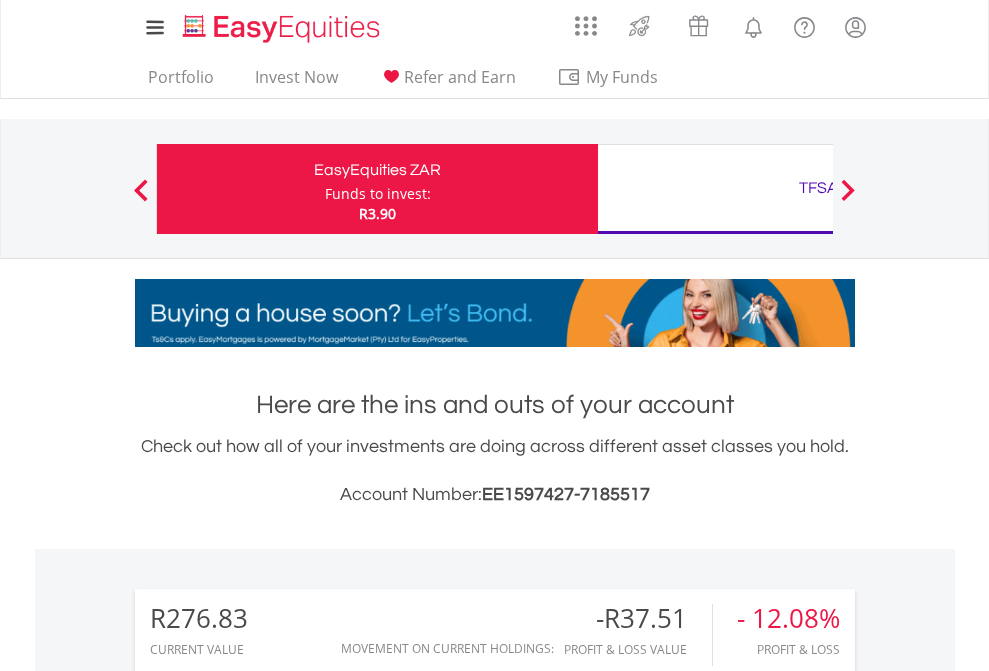 click on "Funds to invest:" at bounding box center [378, 194] 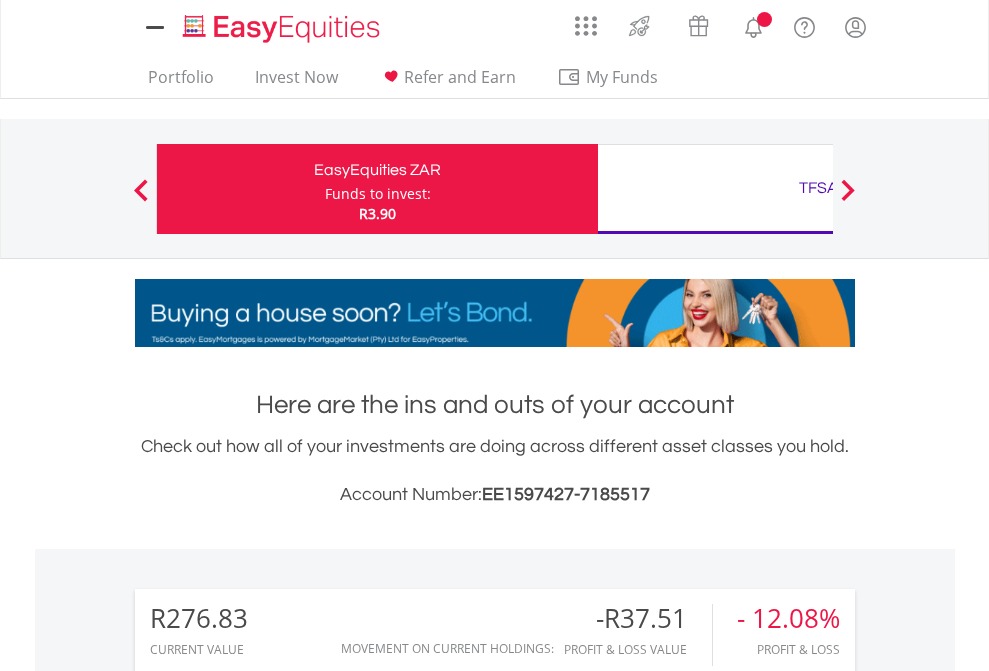 scroll, scrollTop: 0, scrollLeft: 0, axis: both 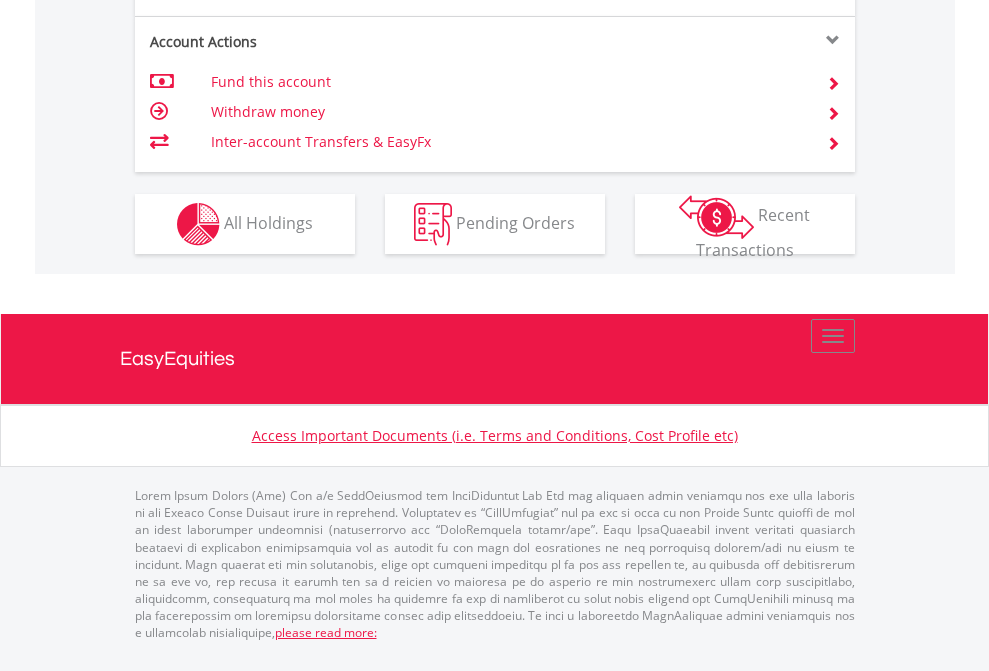 click on "Investment types" at bounding box center (706, -337) 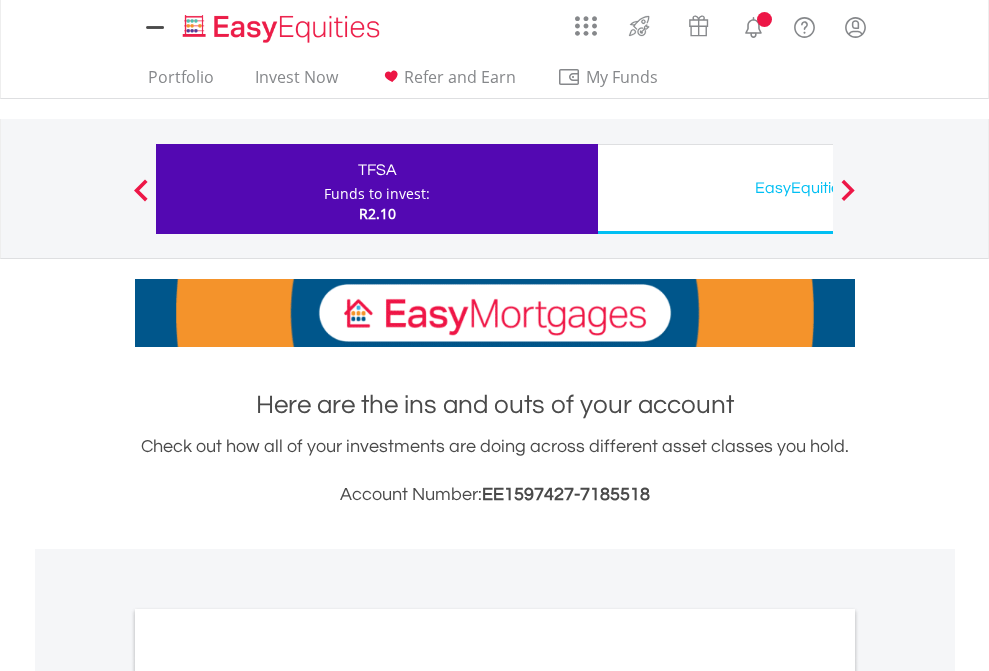 scroll, scrollTop: 0, scrollLeft: 0, axis: both 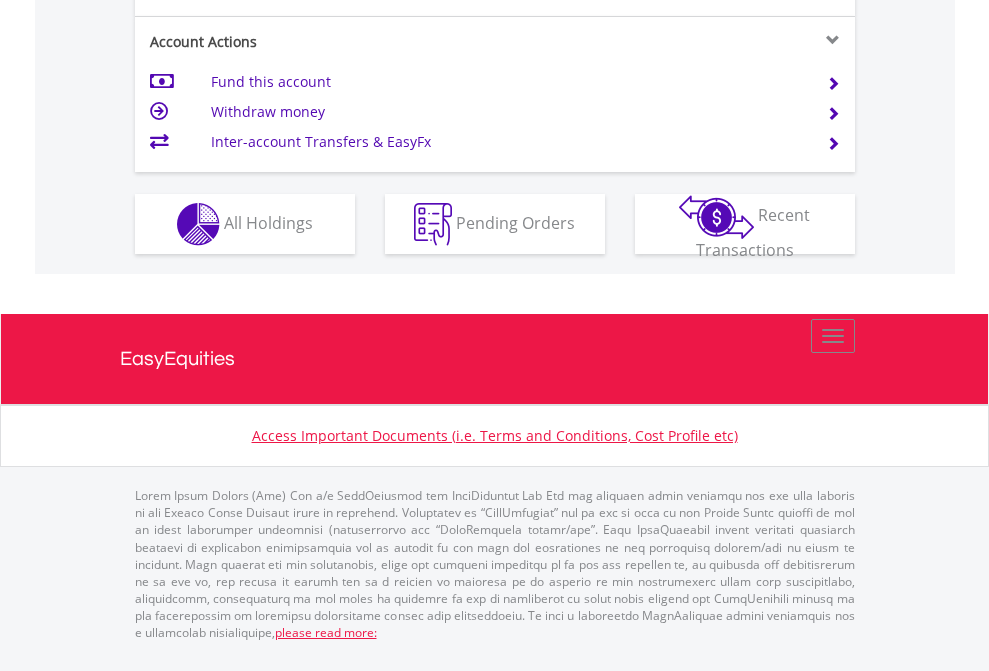 click on "Investment types" at bounding box center (706, -337) 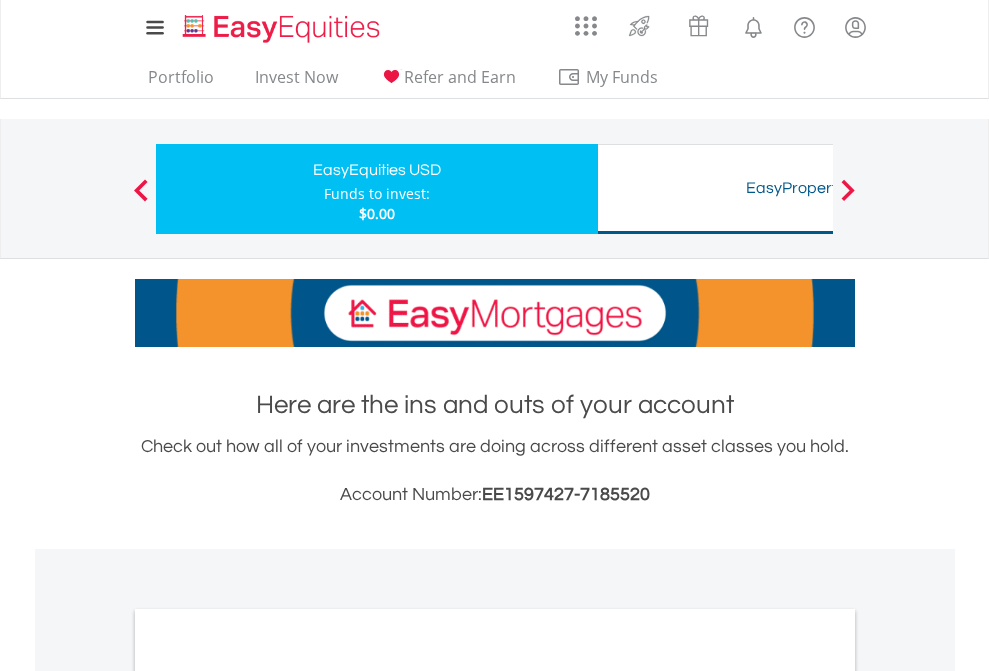 scroll, scrollTop: 0, scrollLeft: 0, axis: both 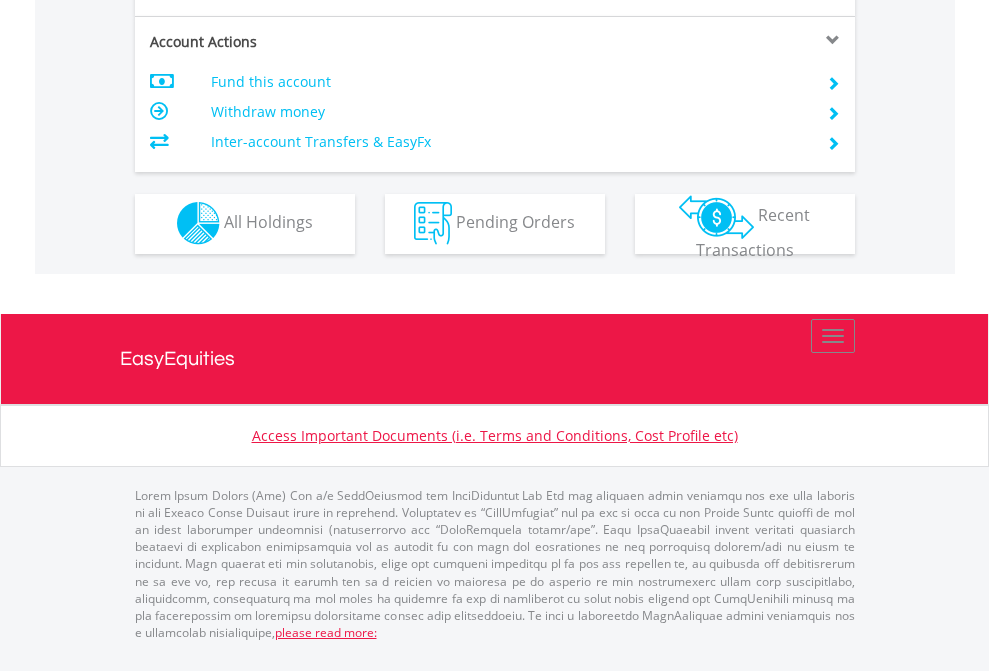 click on "Investment types" at bounding box center (706, -353) 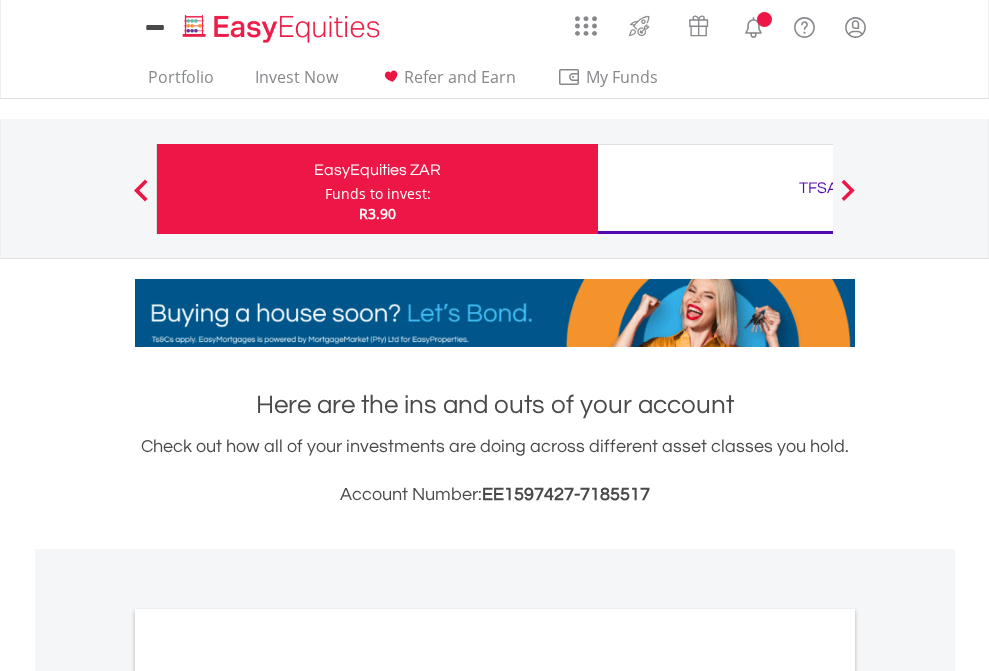 scroll, scrollTop: 0, scrollLeft: 0, axis: both 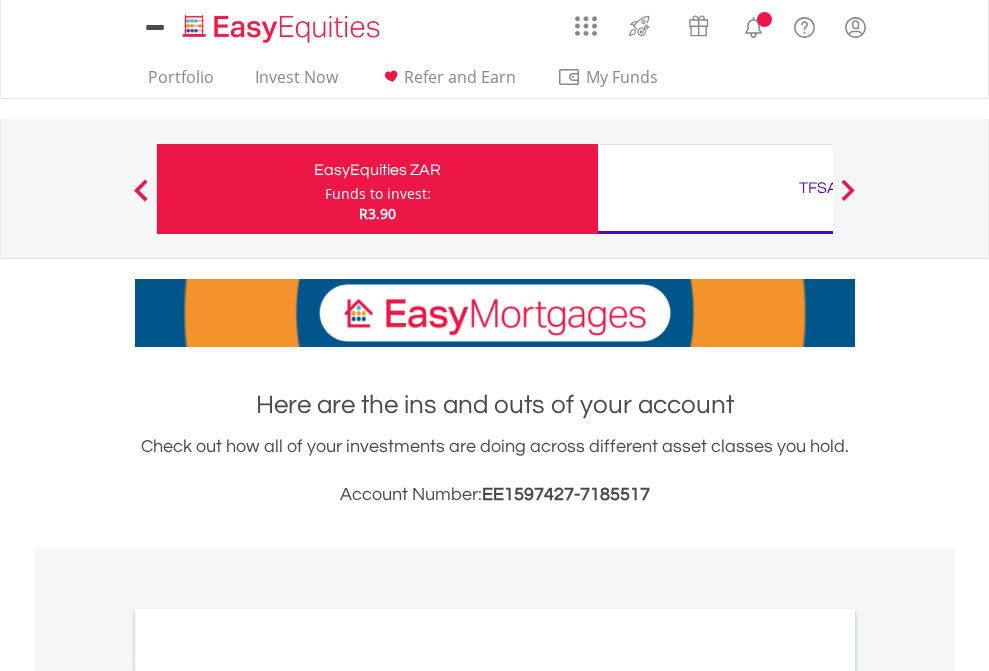 click on "All Holdings" at bounding box center [268, 1096] 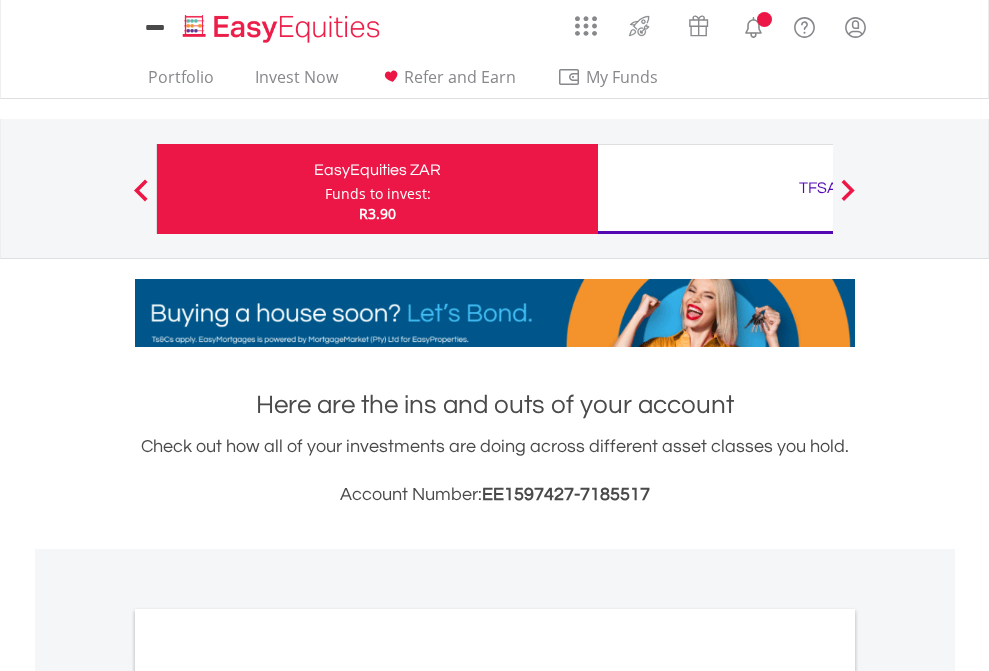 scroll, scrollTop: 1202, scrollLeft: 0, axis: vertical 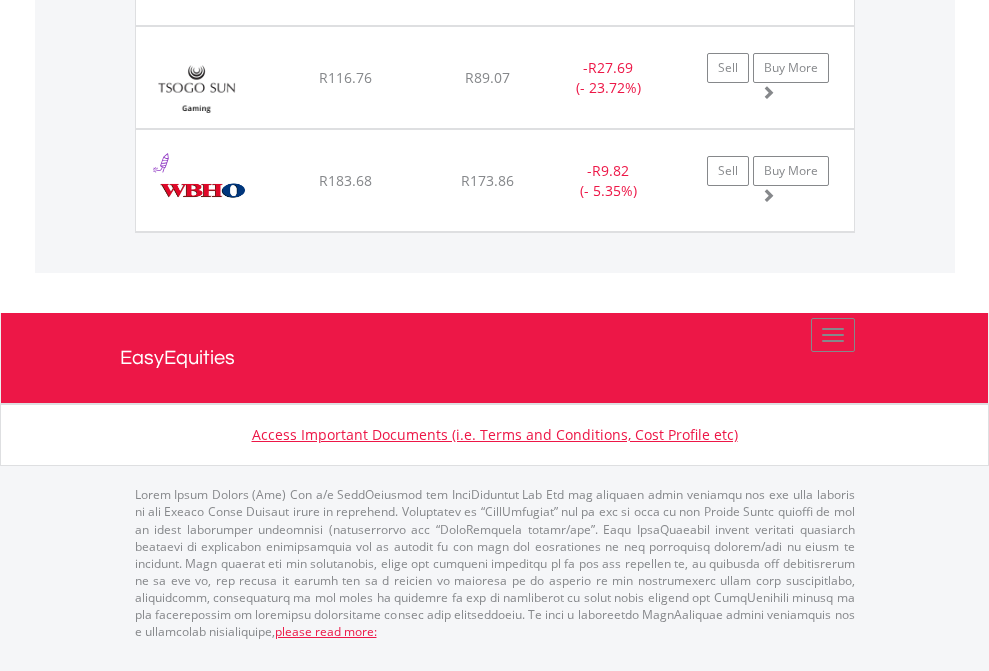 click on "TFSA" at bounding box center (818, -1585) 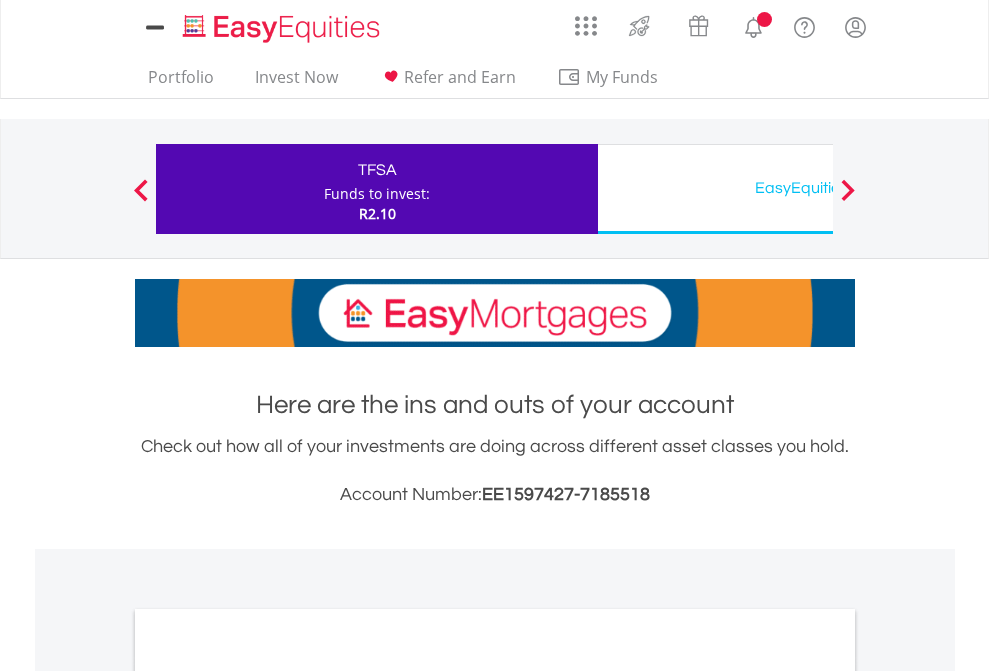 scroll, scrollTop: 0, scrollLeft: 0, axis: both 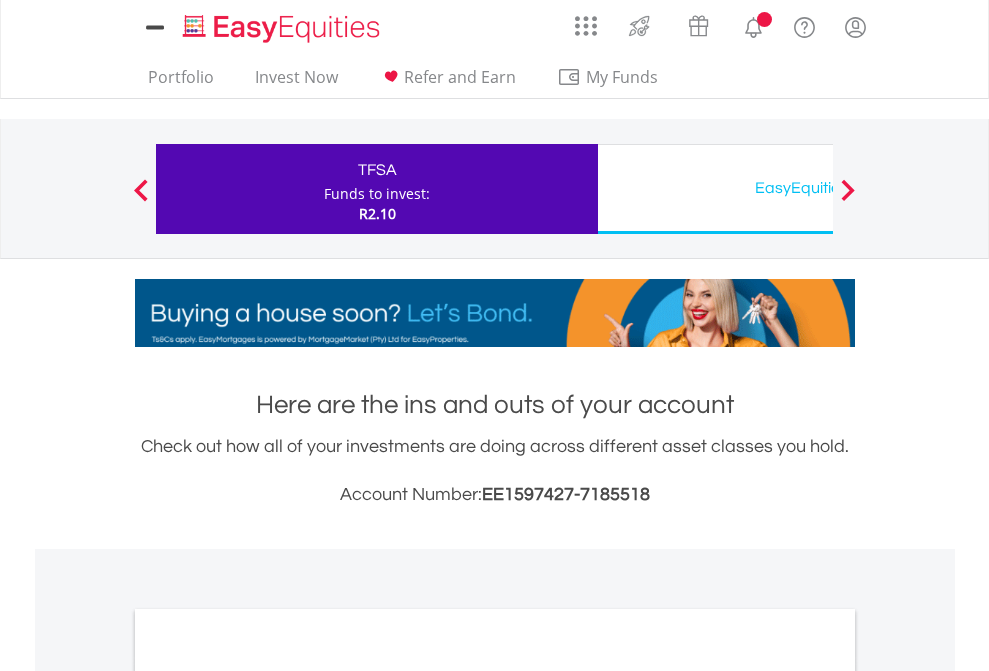 click on "All Holdings" at bounding box center [268, 1096] 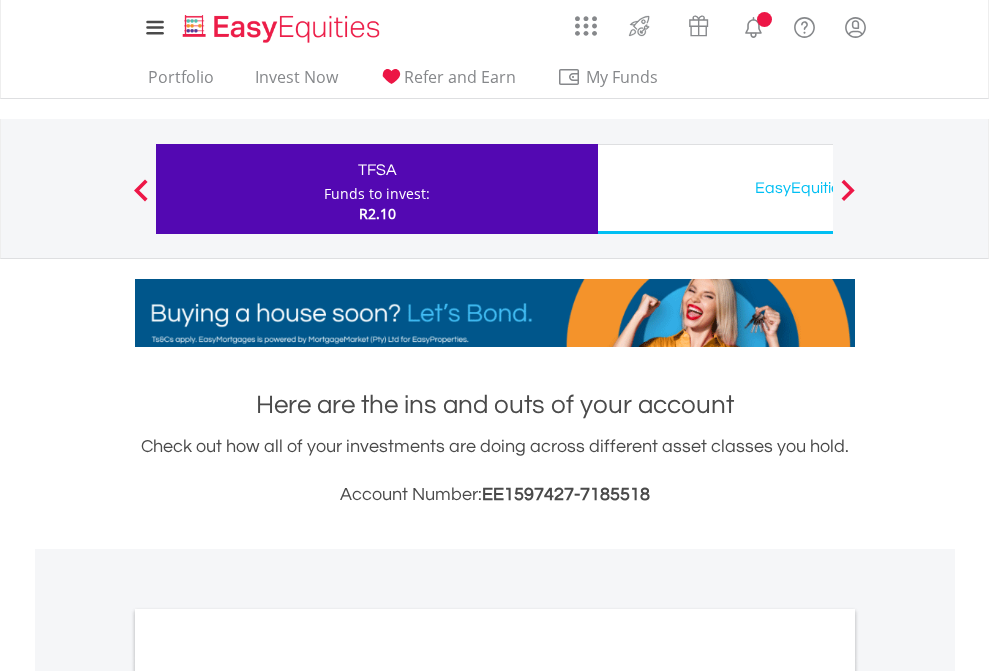 scroll, scrollTop: 1202, scrollLeft: 0, axis: vertical 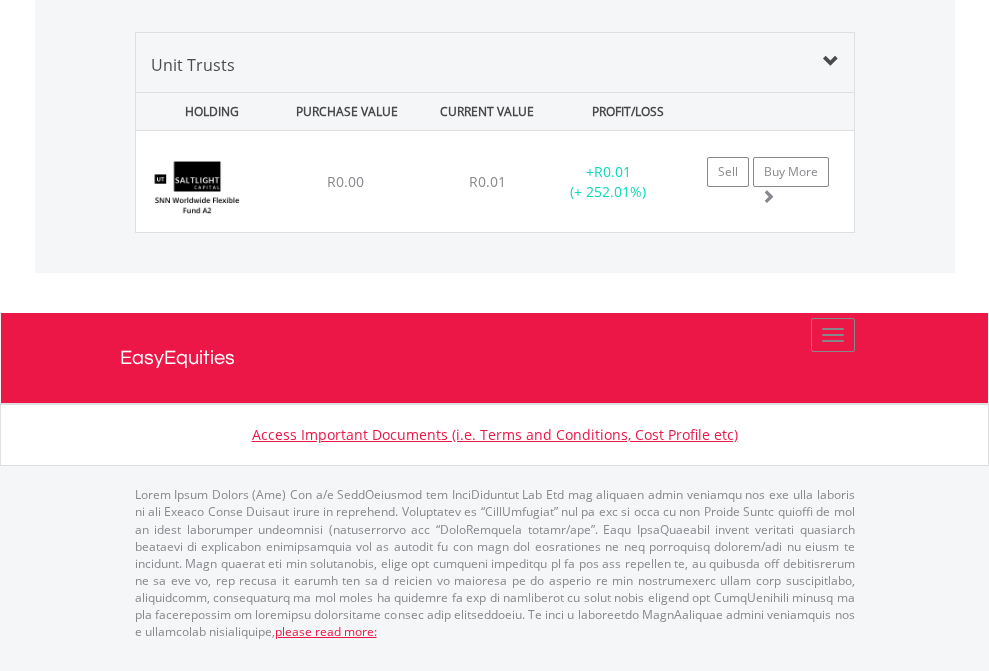 click on "EasyEquities USD" at bounding box center [818, -1418] 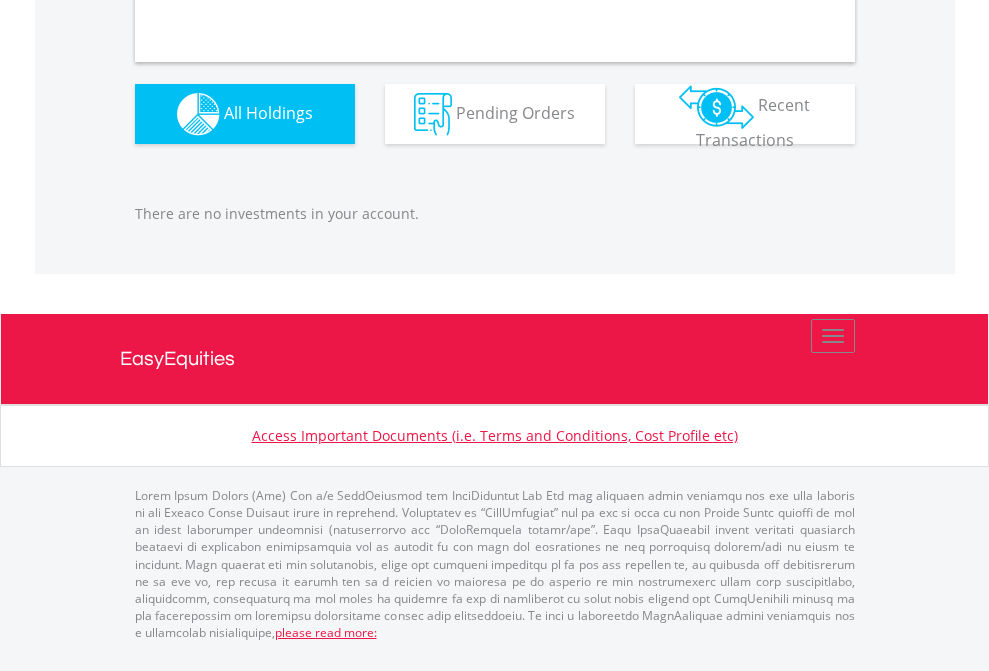 scroll, scrollTop: 1980, scrollLeft: 0, axis: vertical 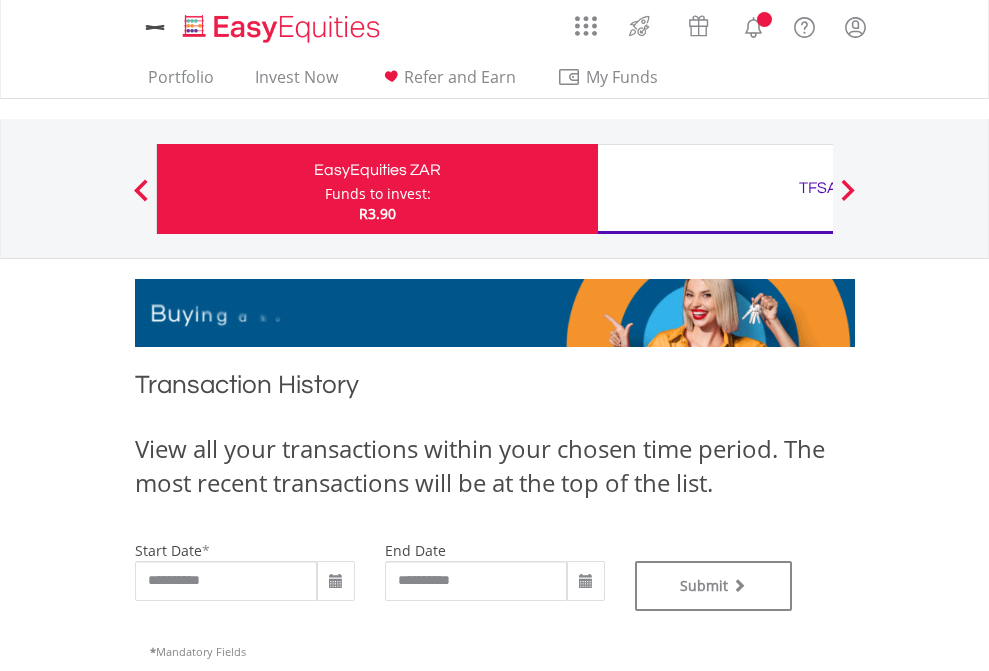 type on "**********" 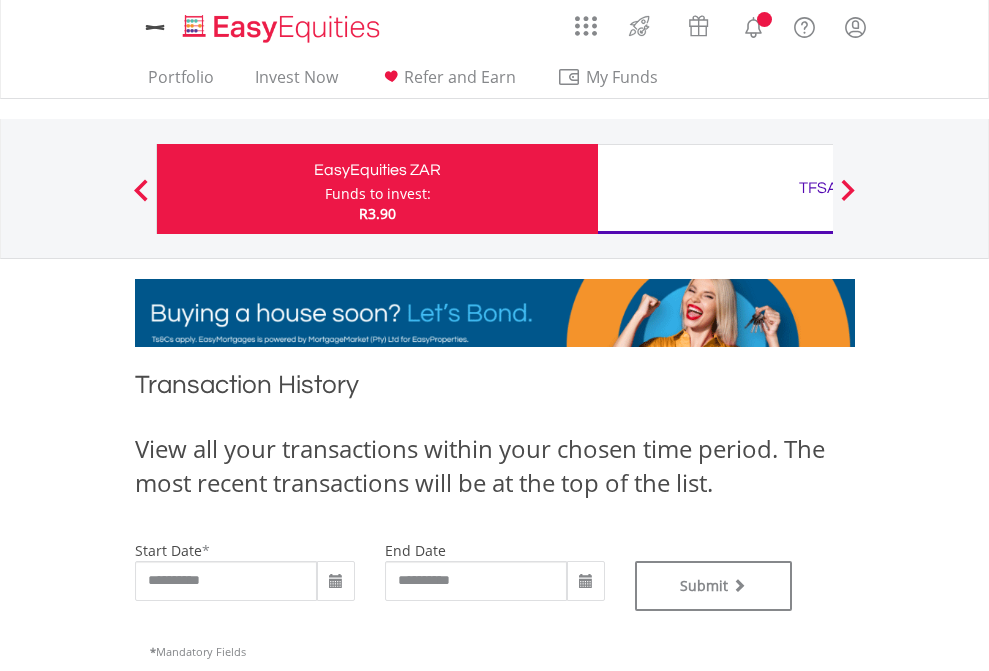 type on "**********" 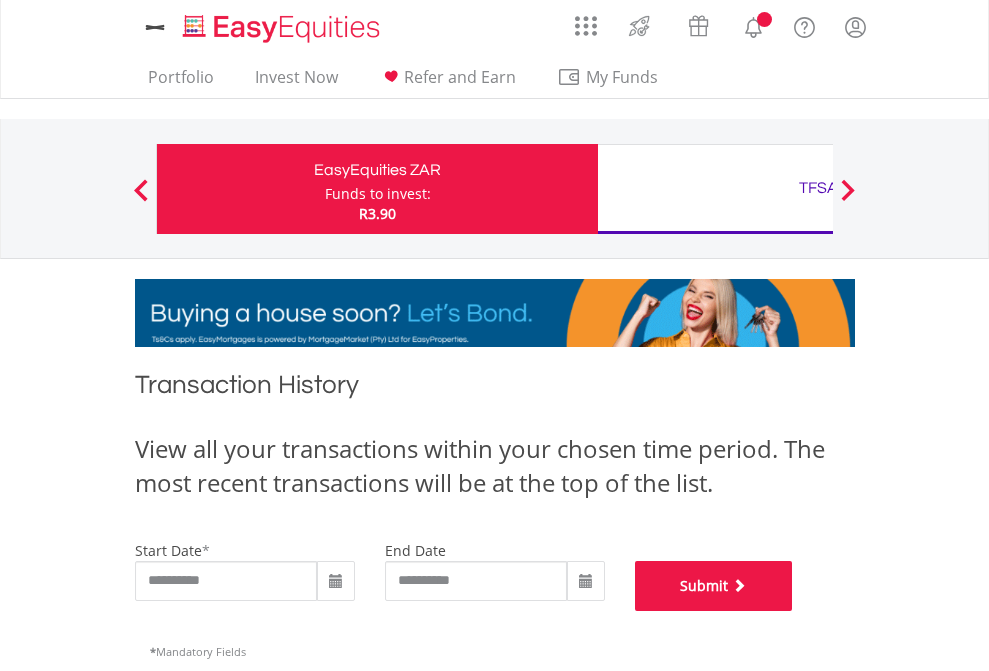 click on "Submit" at bounding box center [714, 586] 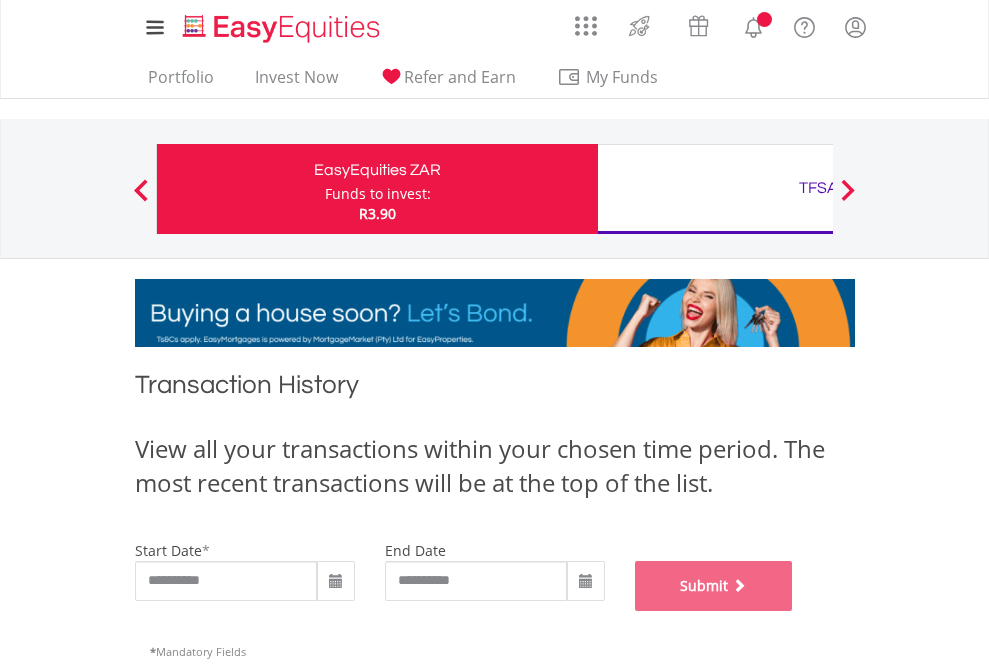 scroll, scrollTop: 811, scrollLeft: 0, axis: vertical 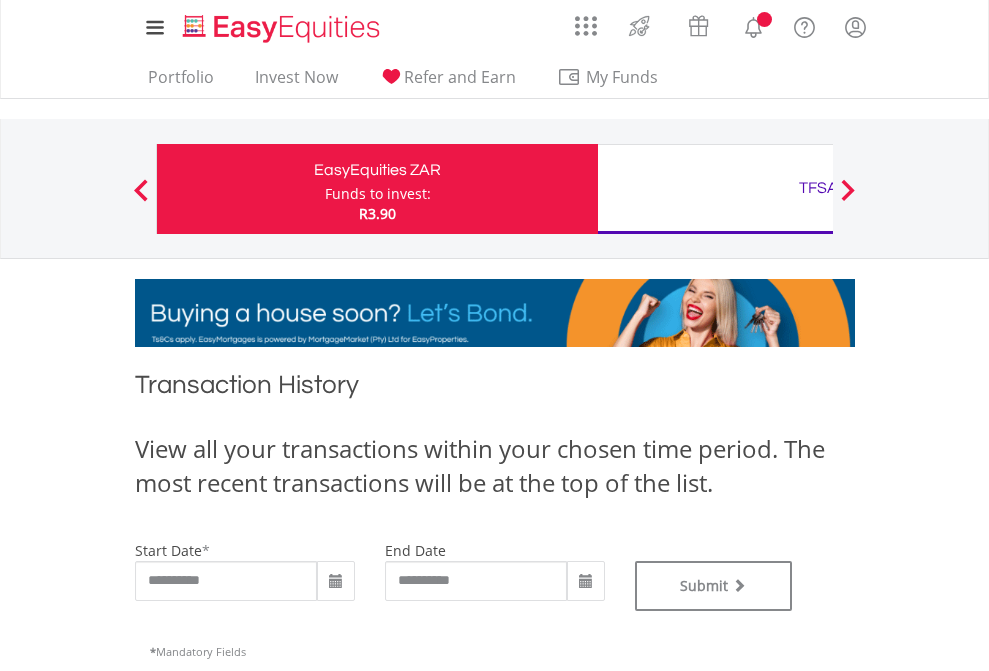 click on "TFSA" at bounding box center [818, 188] 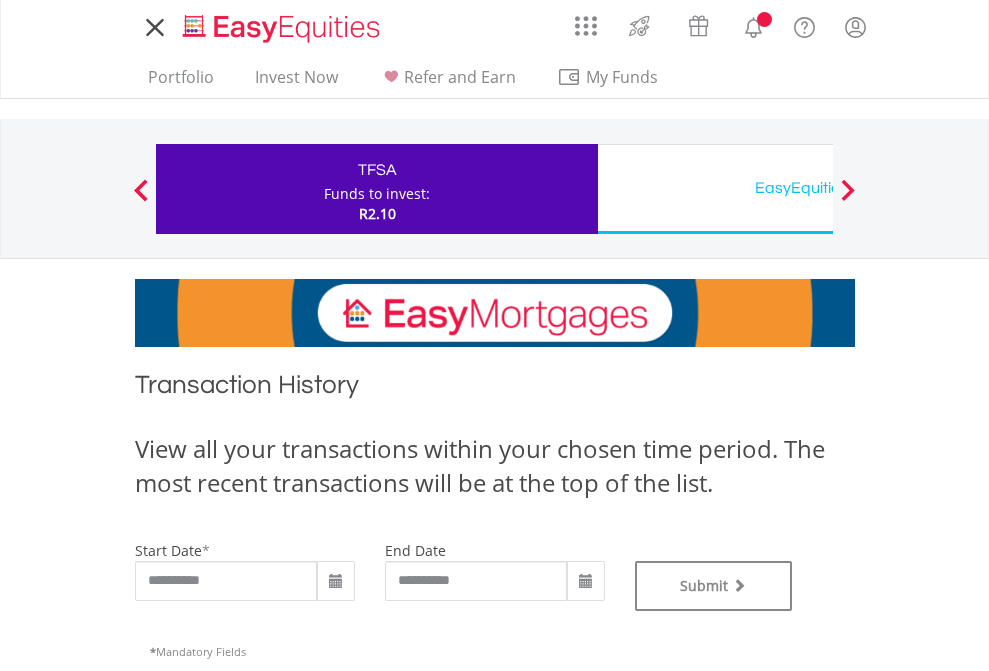 scroll, scrollTop: 0, scrollLeft: 0, axis: both 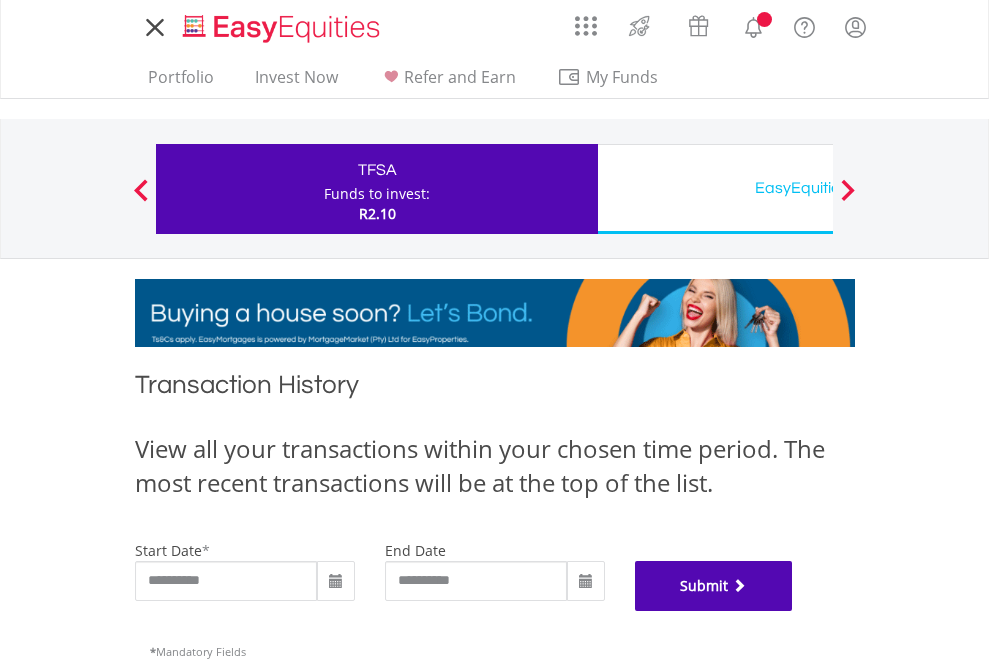 click on "Submit" at bounding box center [714, 586] 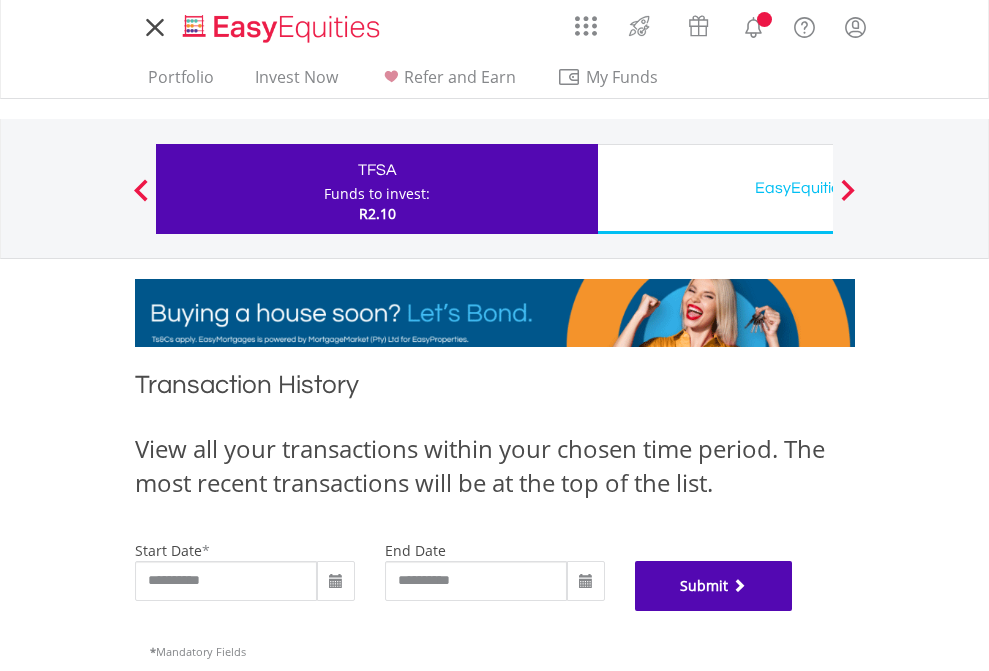 scroll, scrollTop: 811, scrollLeft: 0, axis: vertical 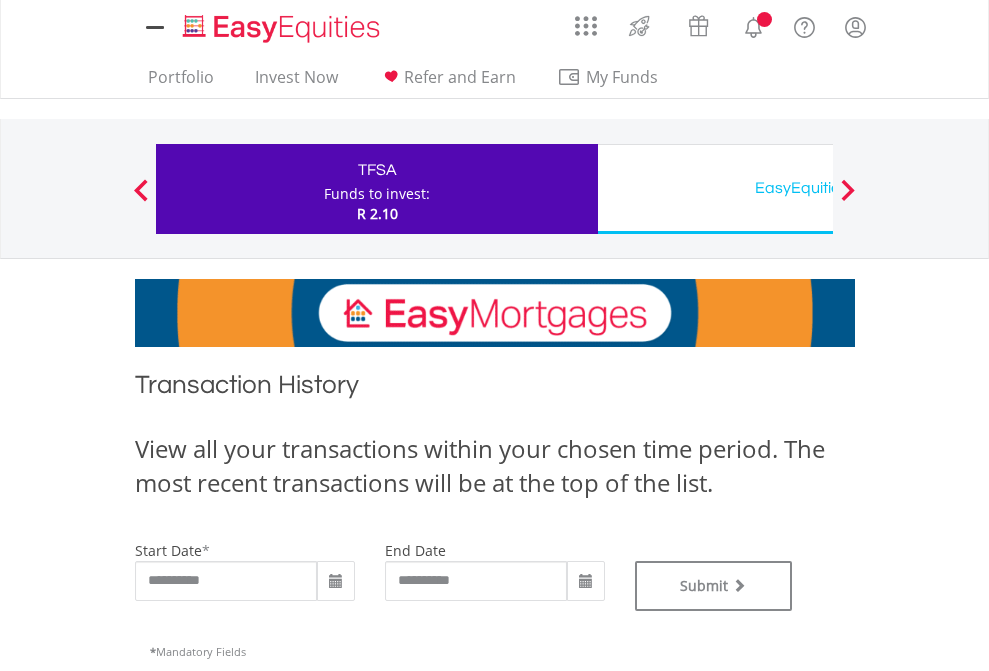 click on "EasyEquities USD" at bounding box center [818, 188] 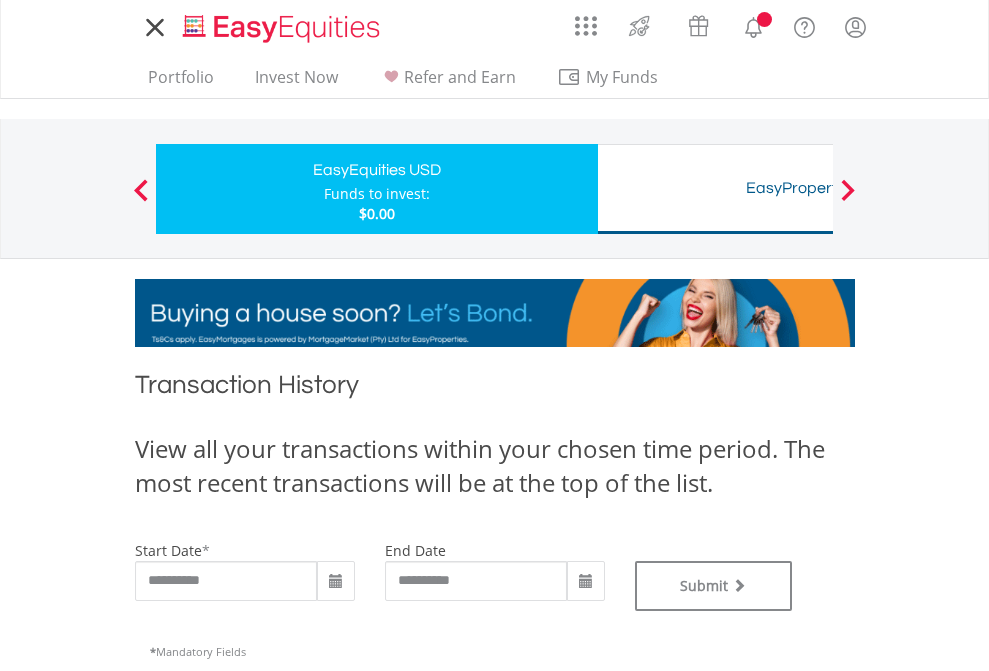 scroll, scrollTop: 0, scrollLeft: 0, axis: both 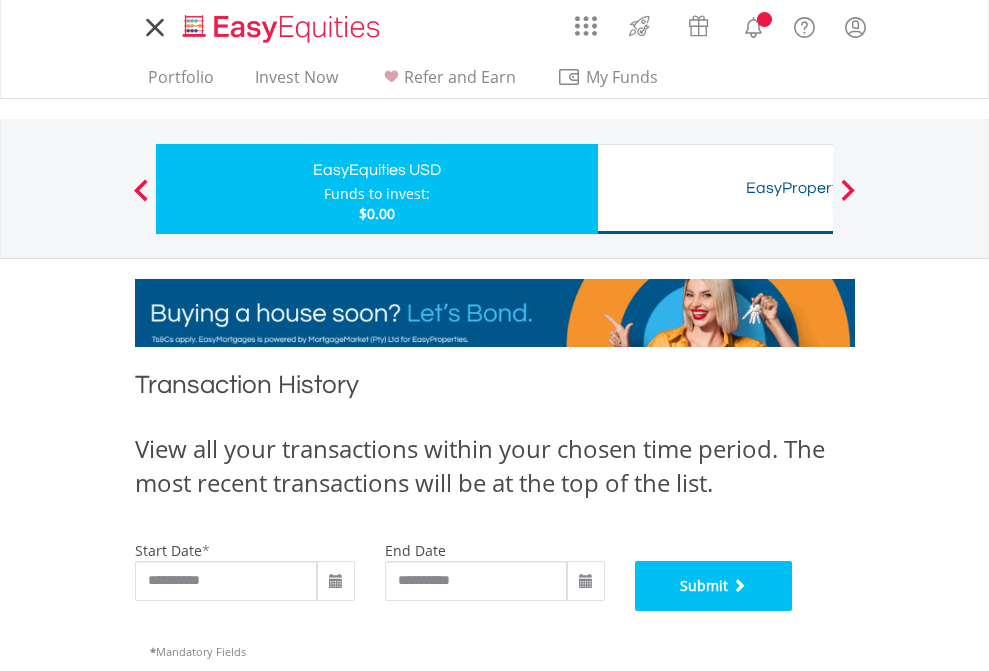 click on "Submit" at bounding box center [714, 586] 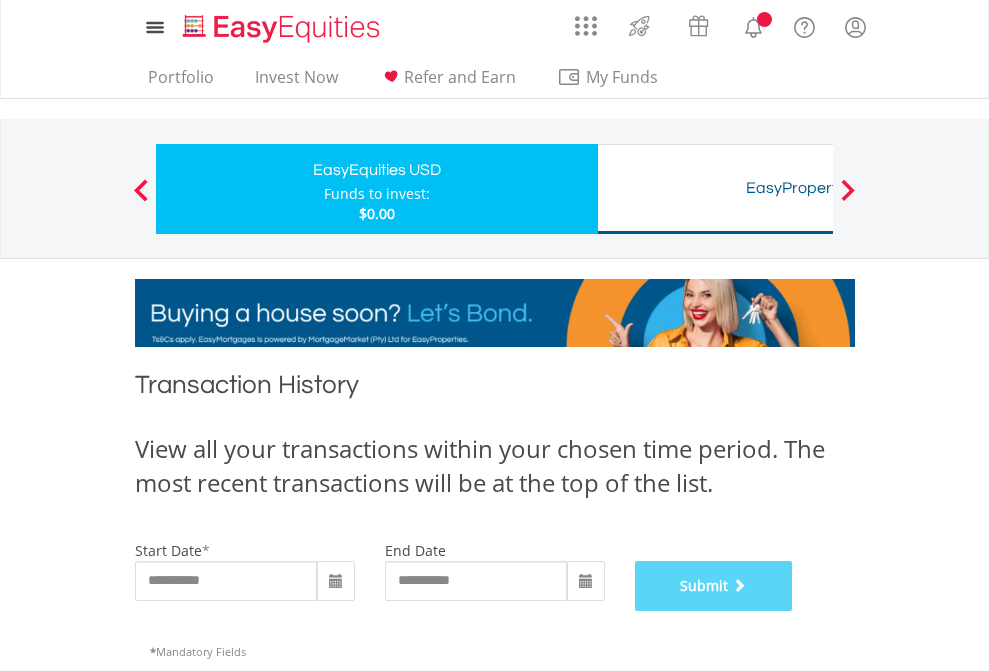 scroll, scrollTop: 811, scrollLeft: 0, axis: vertical 